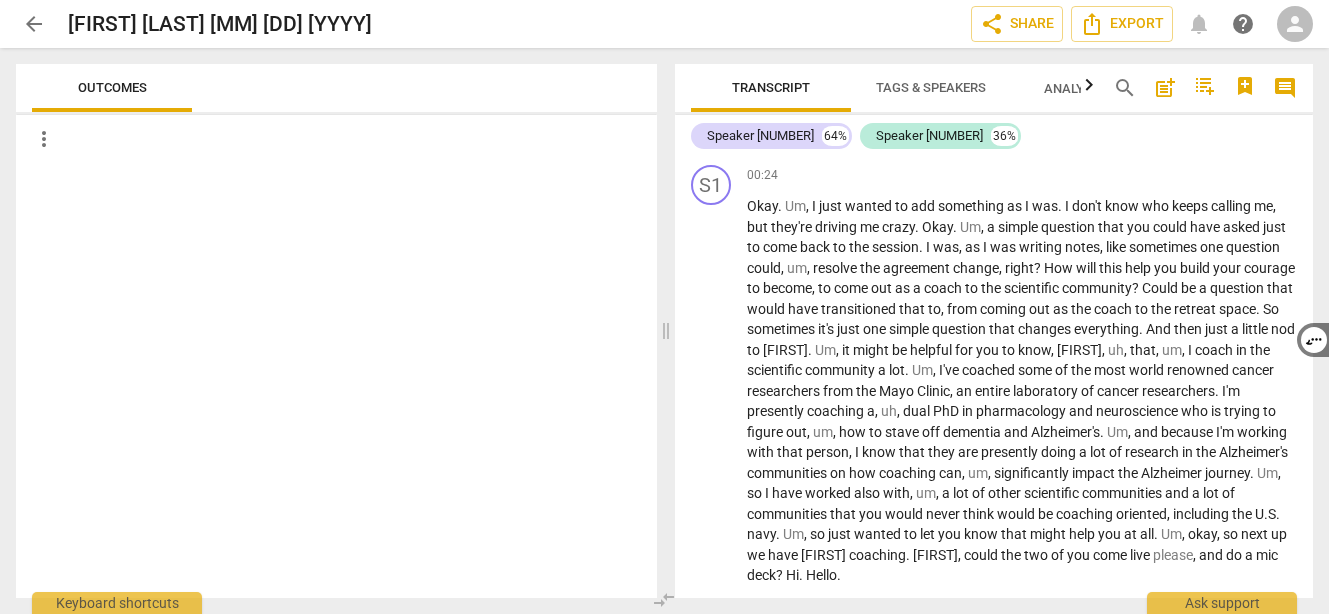 scroll, scrollTop: 0, scrollLeft: 0, axis: both 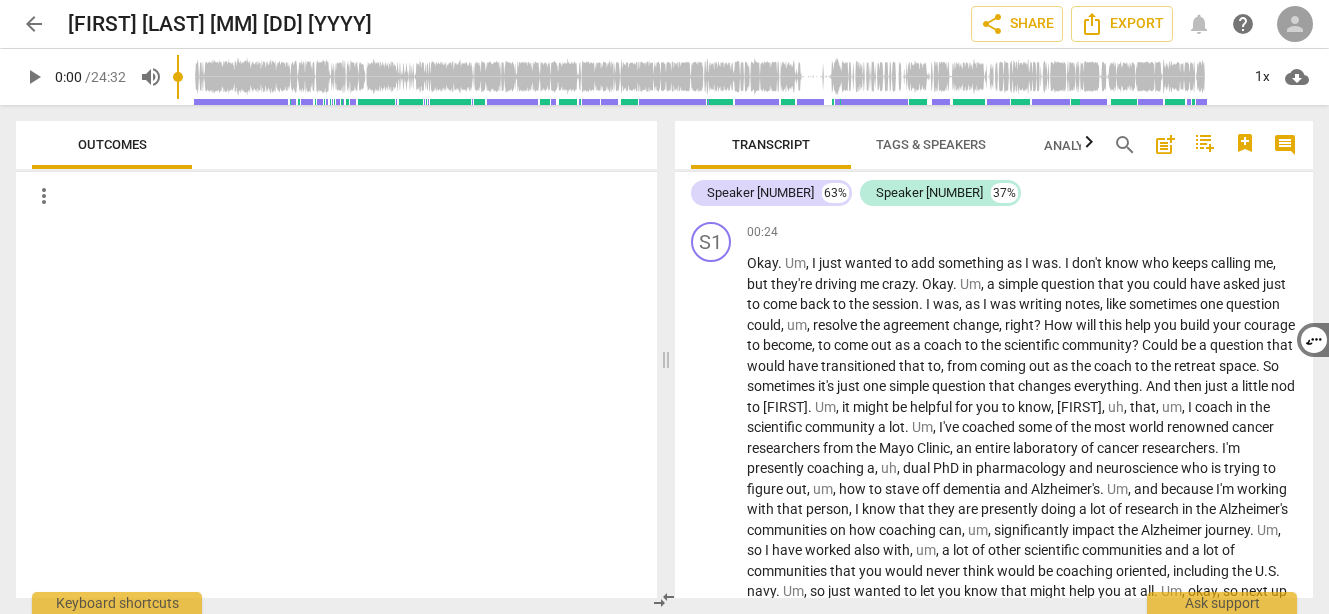 click on "person" at bounding box center [1295, 24] 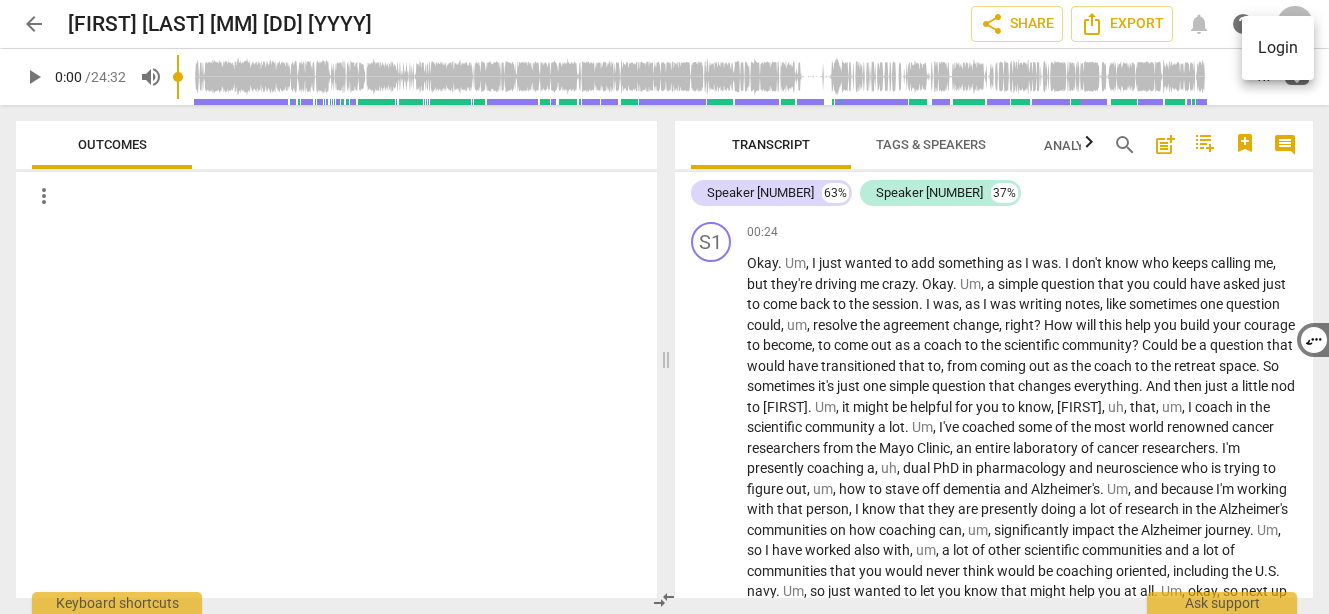 click on "Login" at bounding box center (1278, 48) 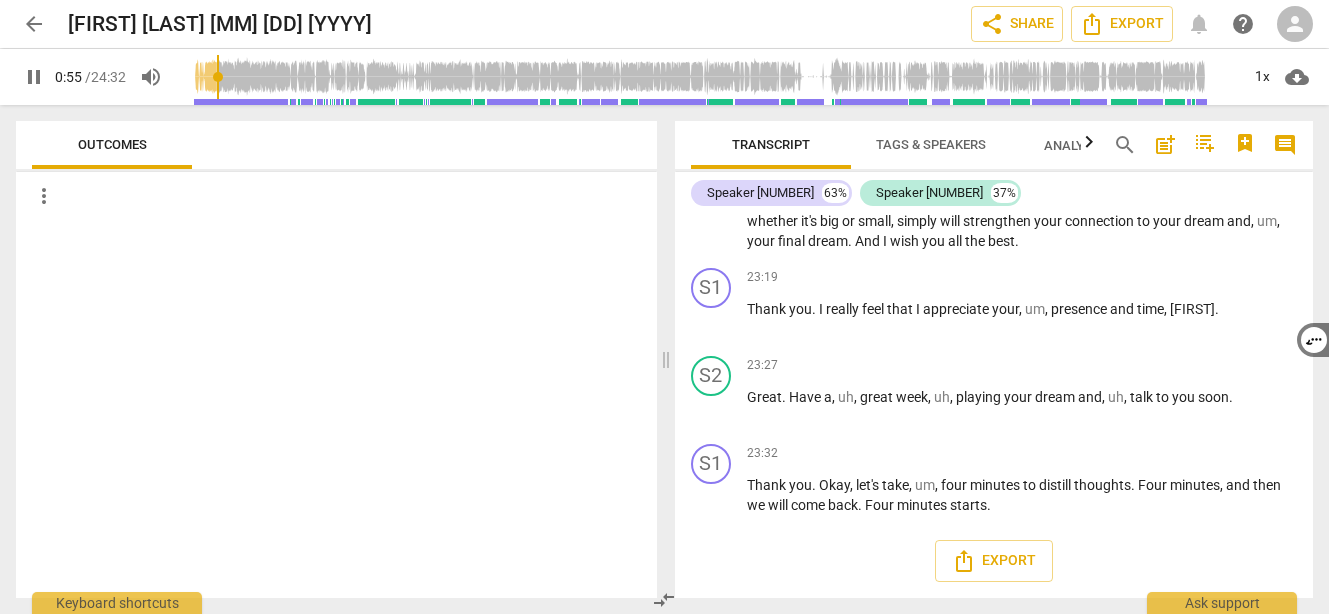 scroll, scrollTop: 7170, scrollLeft: 0, axis: vertical 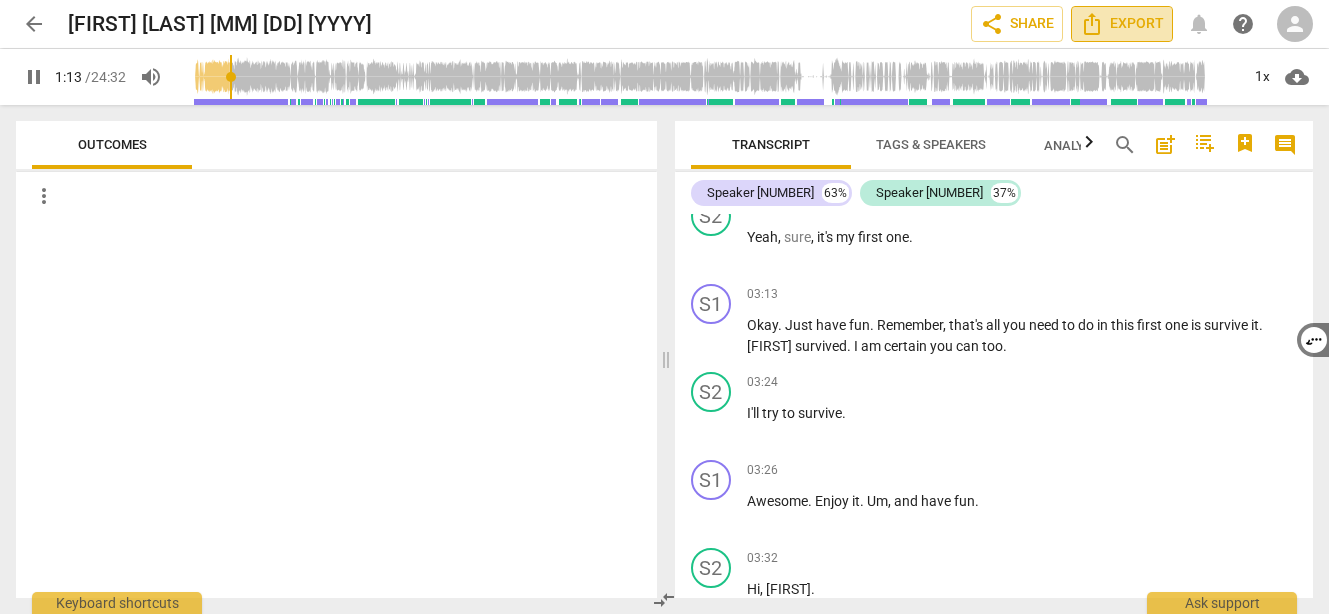 click on "Export" at bounding box center [1122, 24] 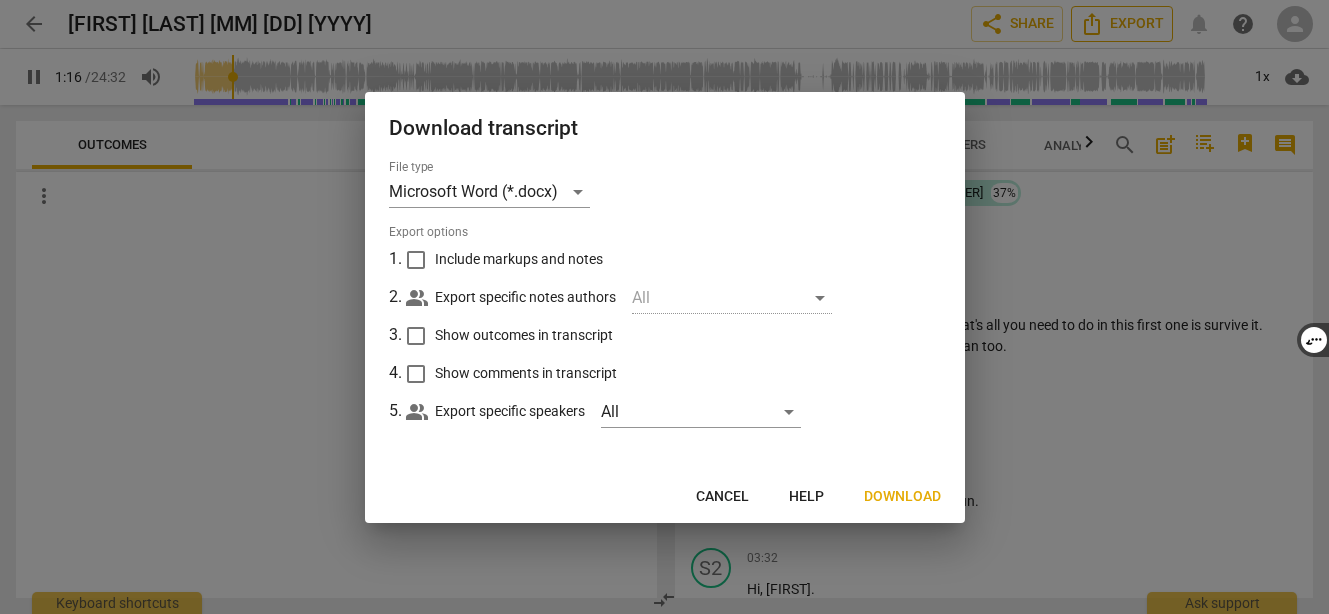 scroll, scrollTop: 204, scrollLeft: 0, axis: vertical 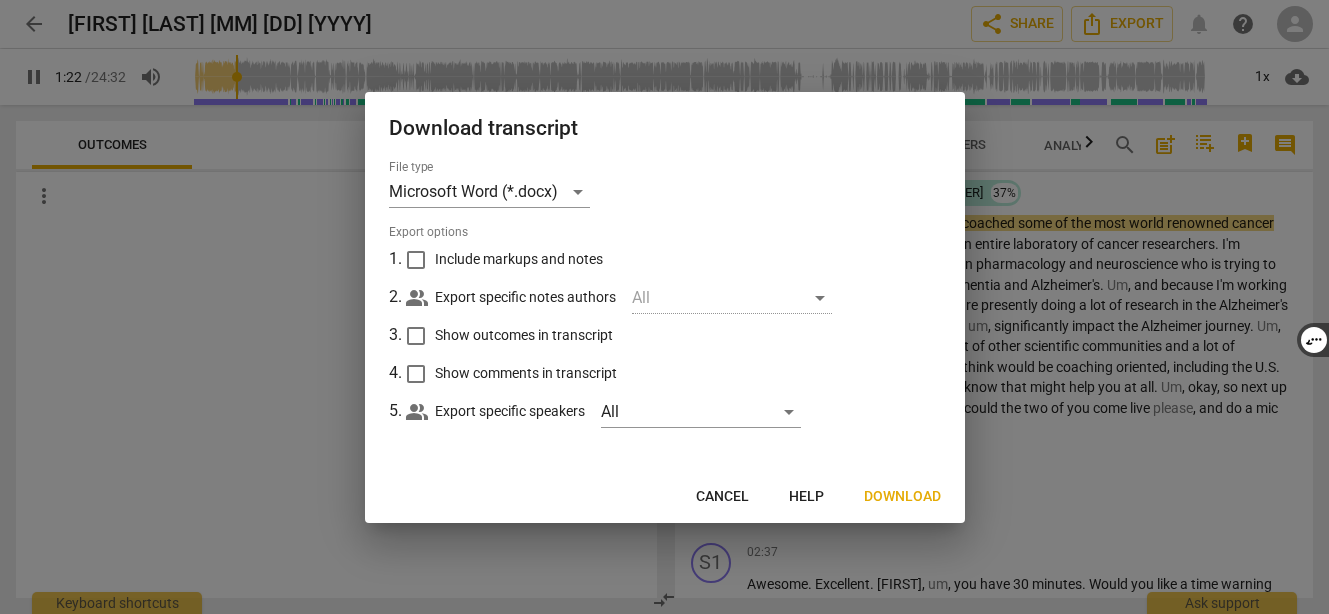 click on "Cancel" at bounding box center (722, 497) 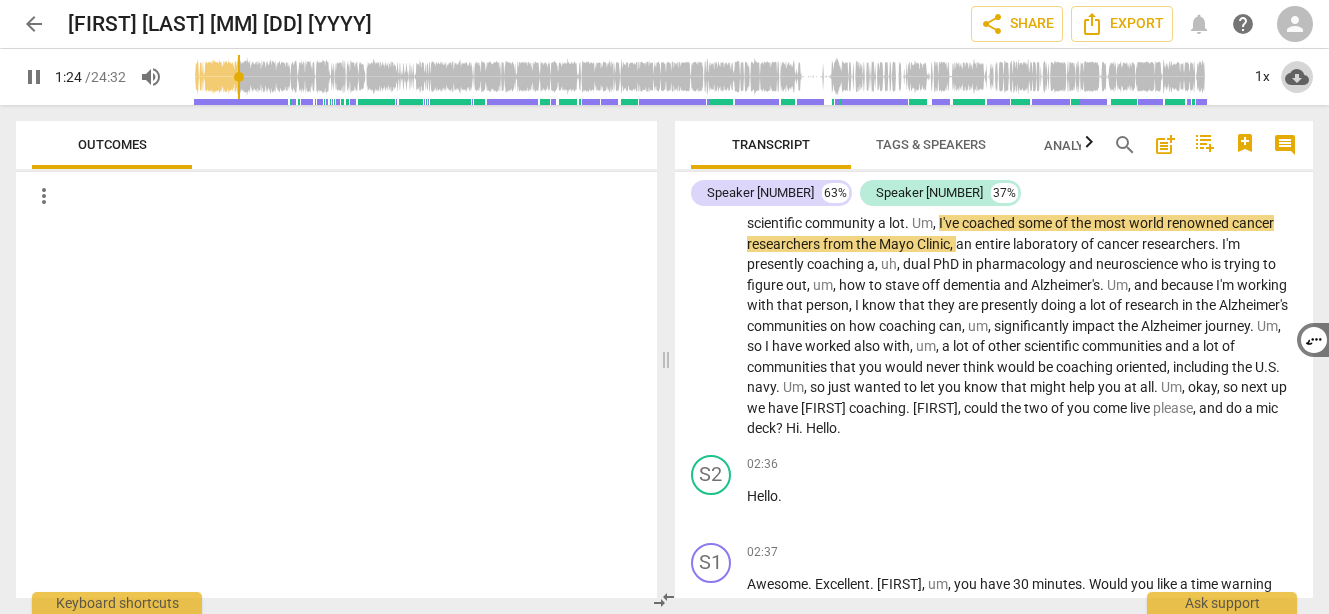 click on "cloud_download" at bounding box center (1297, 77) 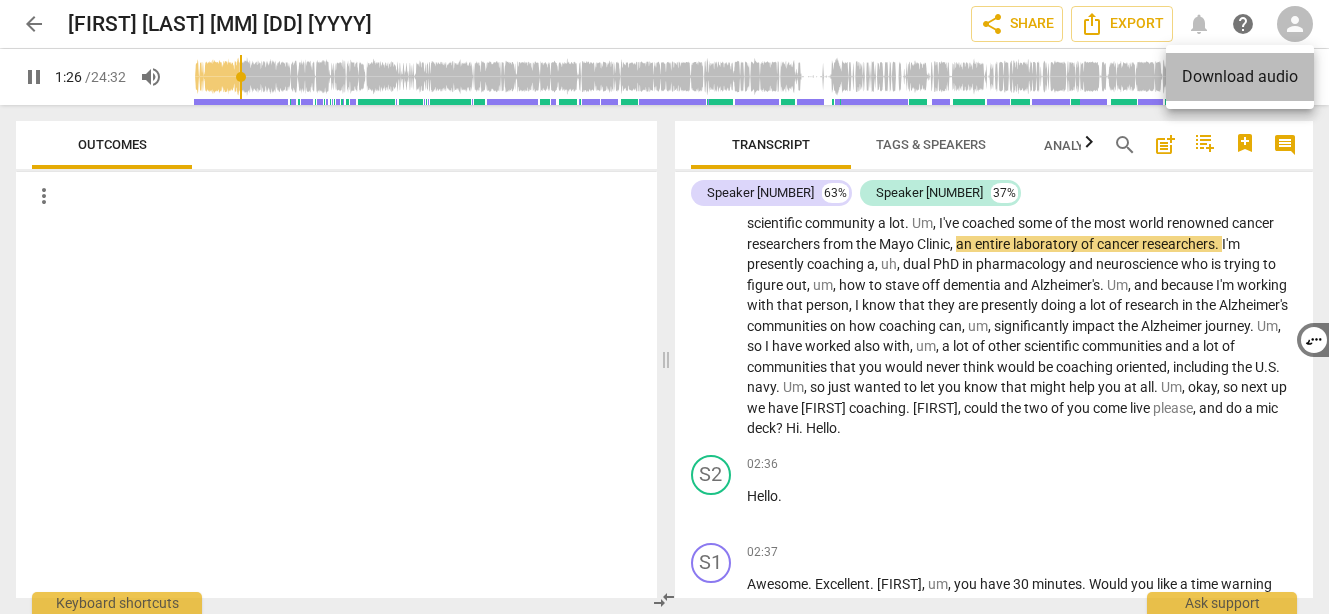 click on "Download audio" at bounding box center [1240, 77] 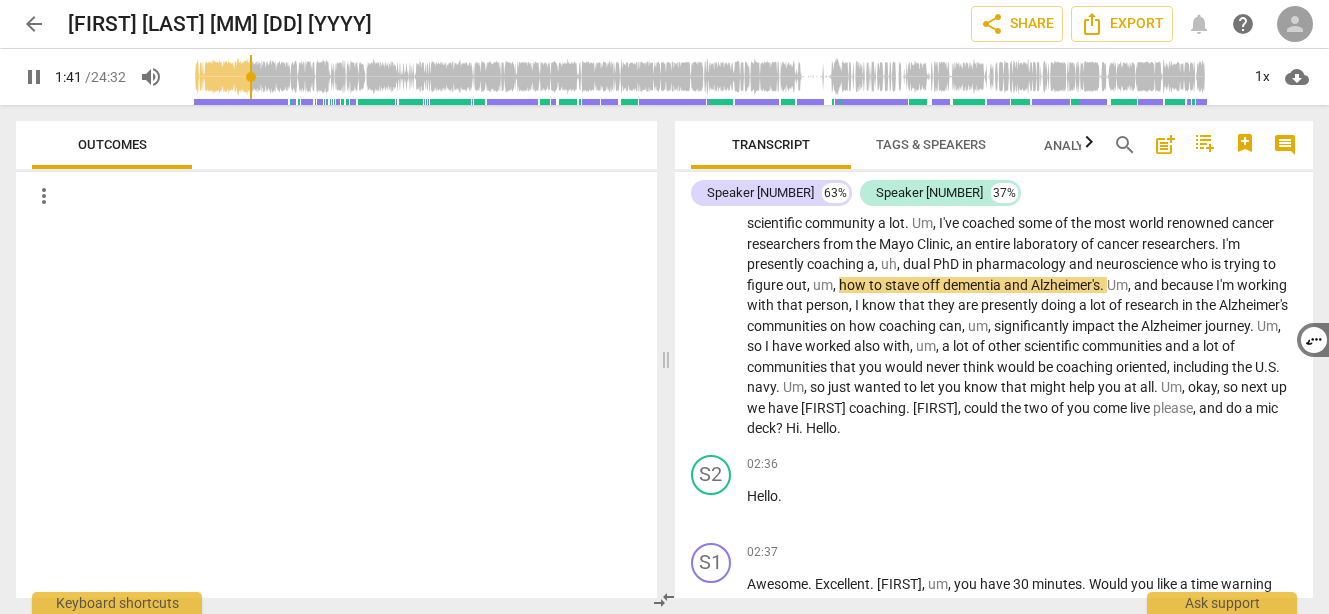 click on "person" at bounding box center (1295, 24) 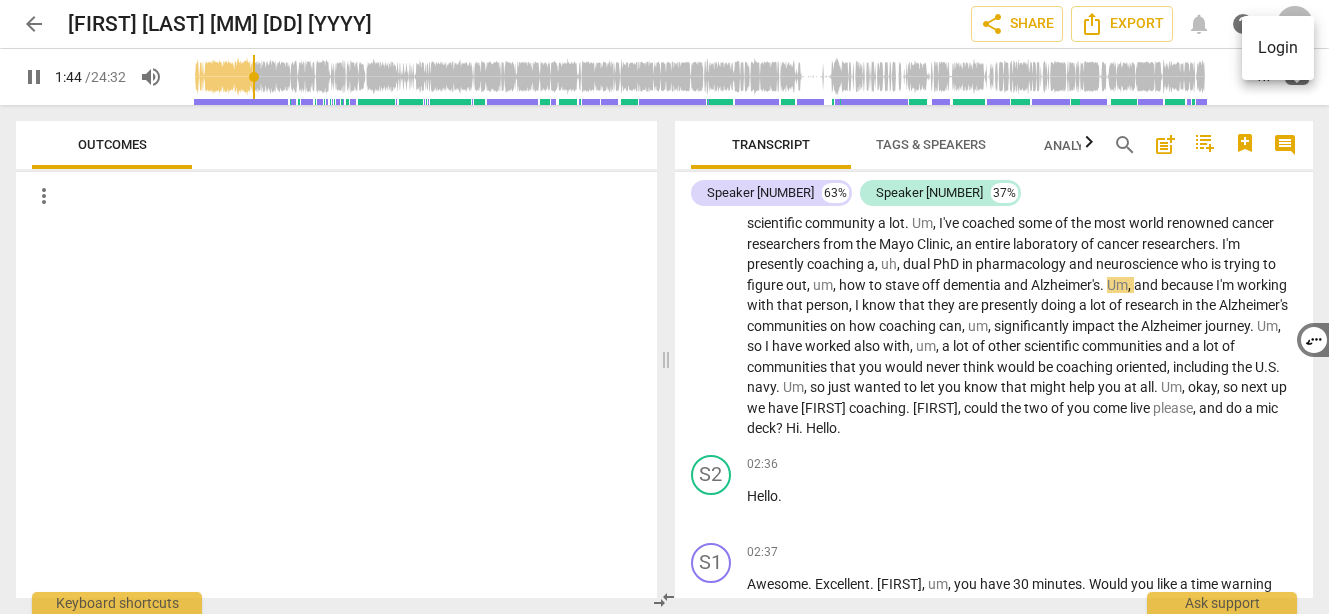 type on "105" 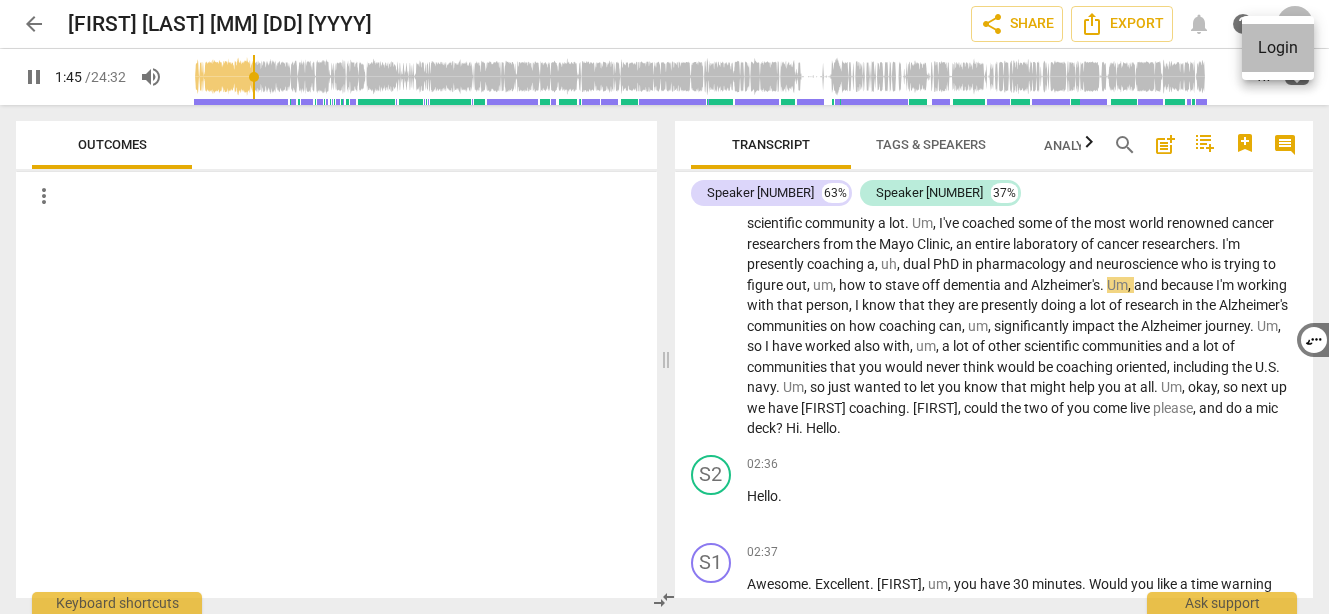 click on "Login" at bounding box center (1278, 48) 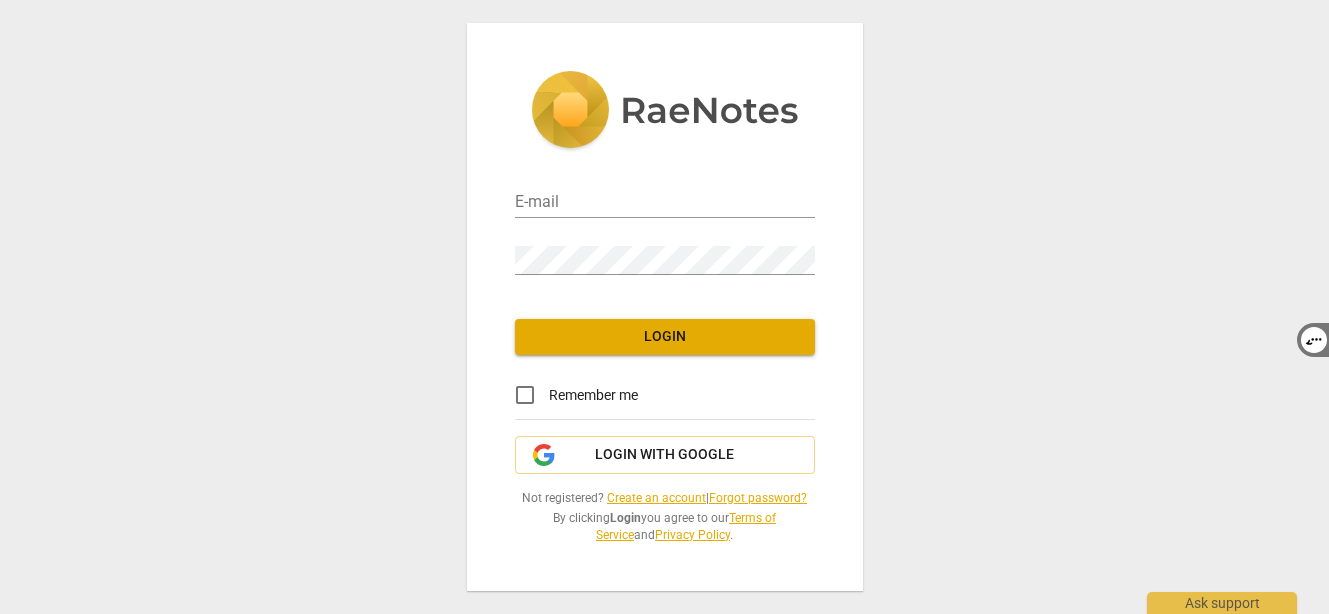 click on "Create an account" at bounding box center [656, 498] 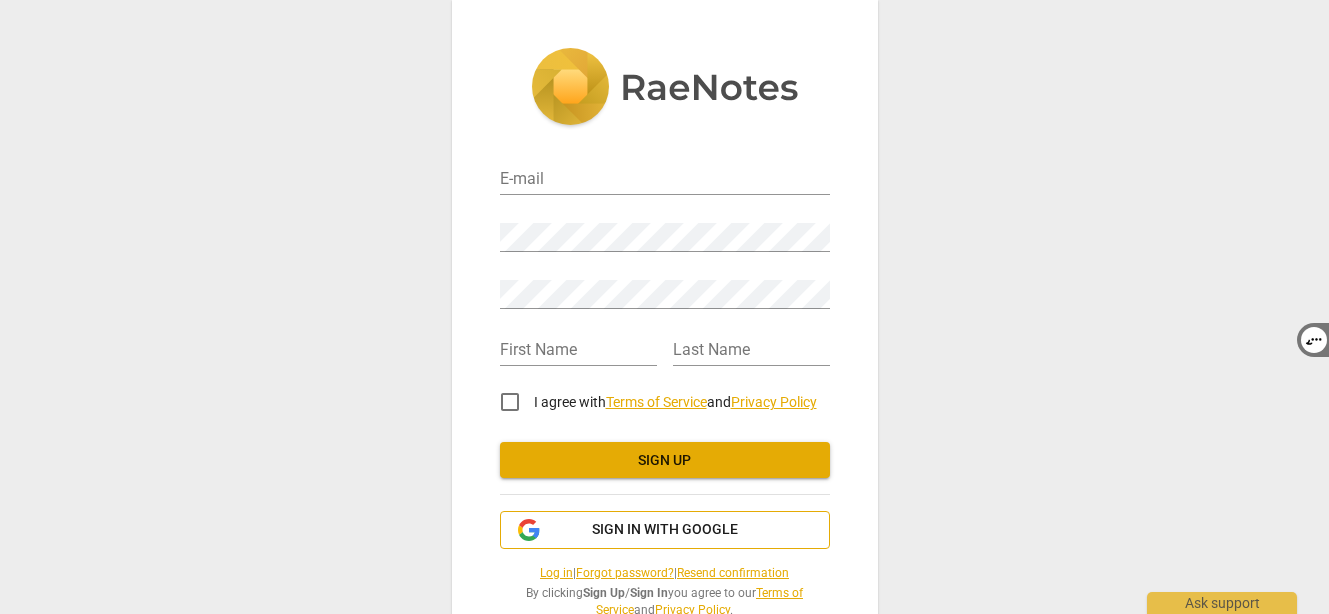 click on "Sign in with Google" at bounding box center [665, 530] 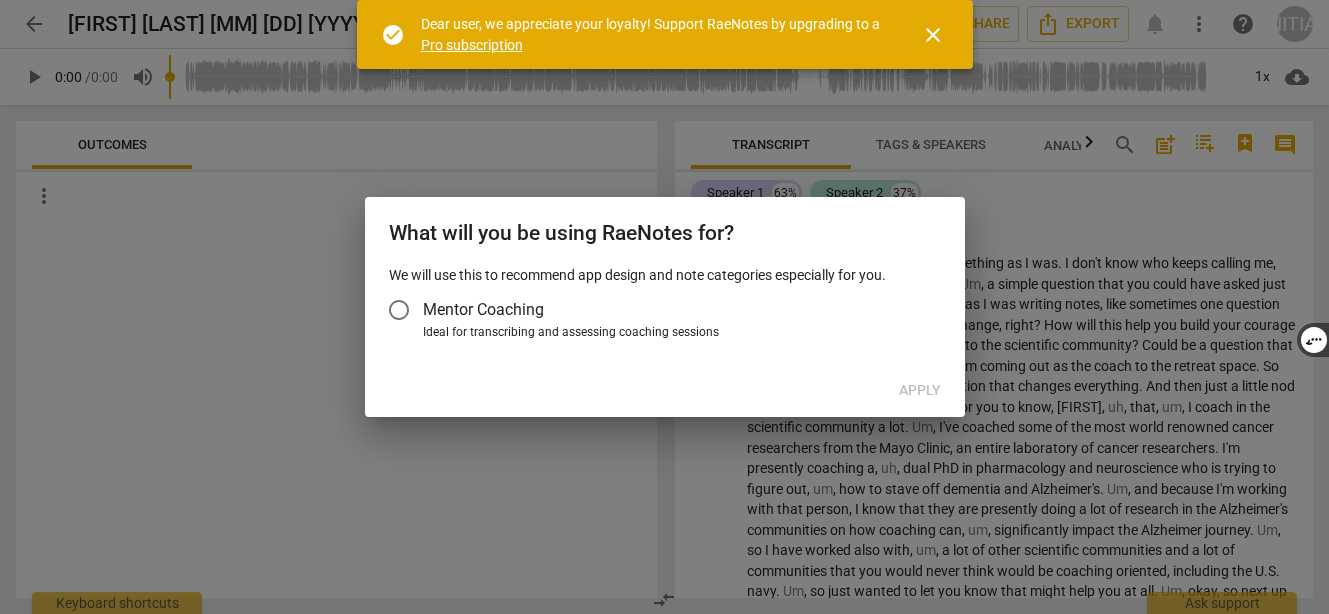 scroll, scrollTop: 0, scrollLeft: 0, axis: both 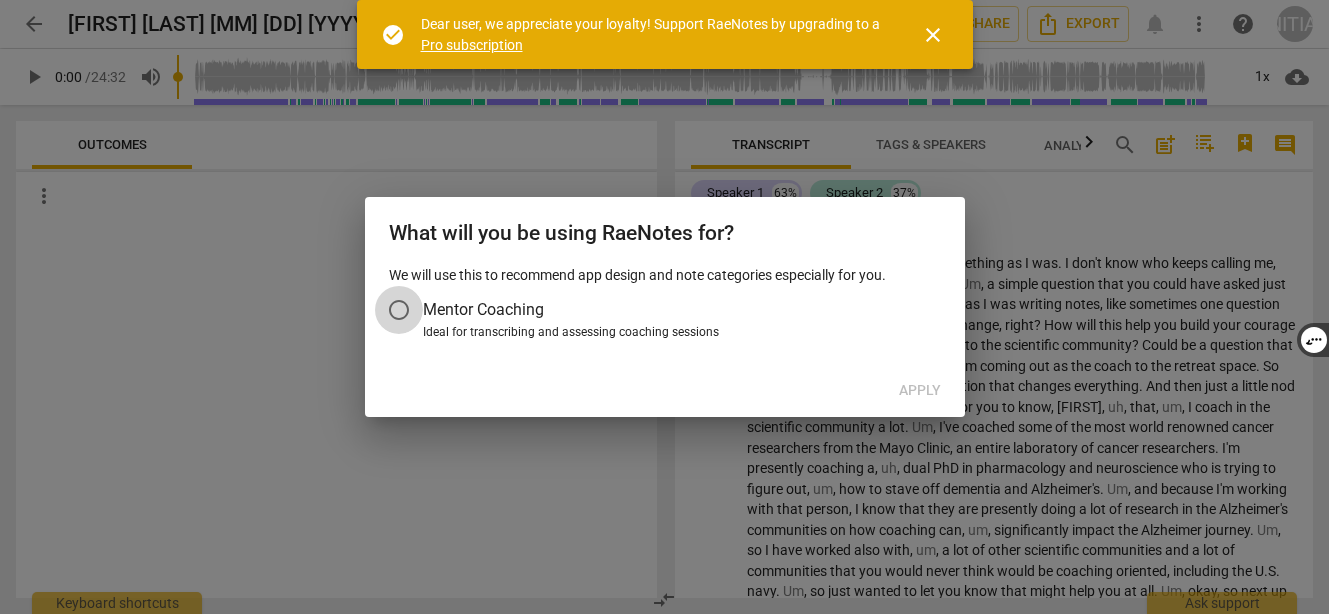 click on "Mentor Coaching" at bounding box center [399, 310] 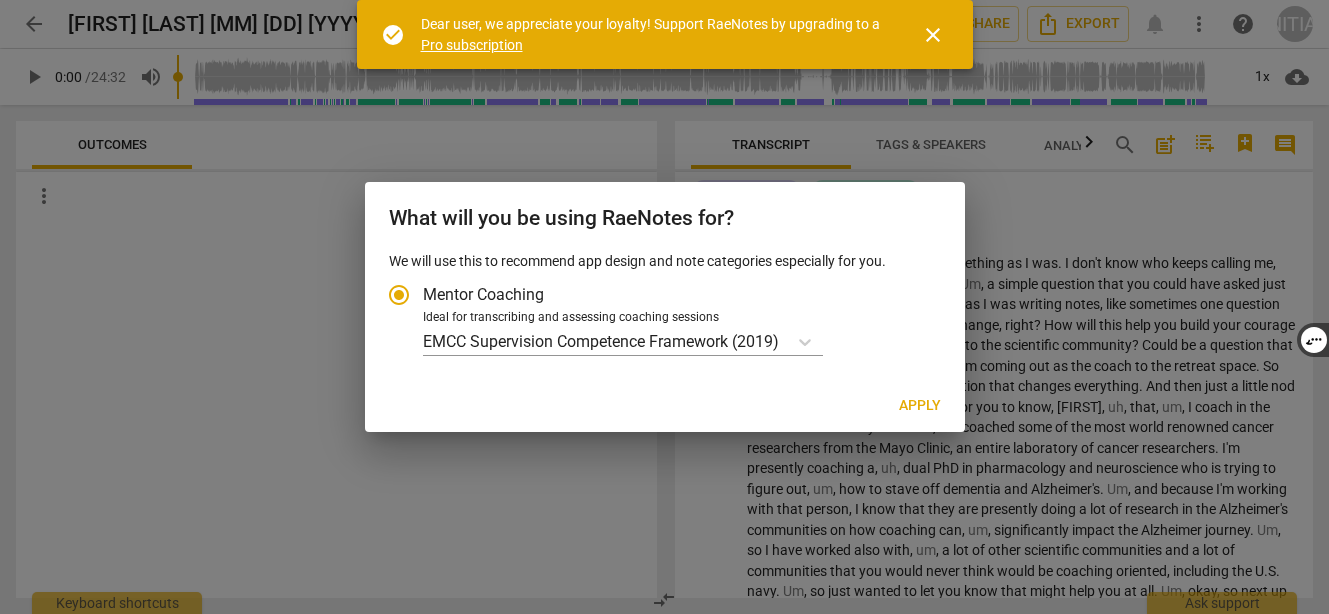 click on "Apply" at bounding box center [920, 406] 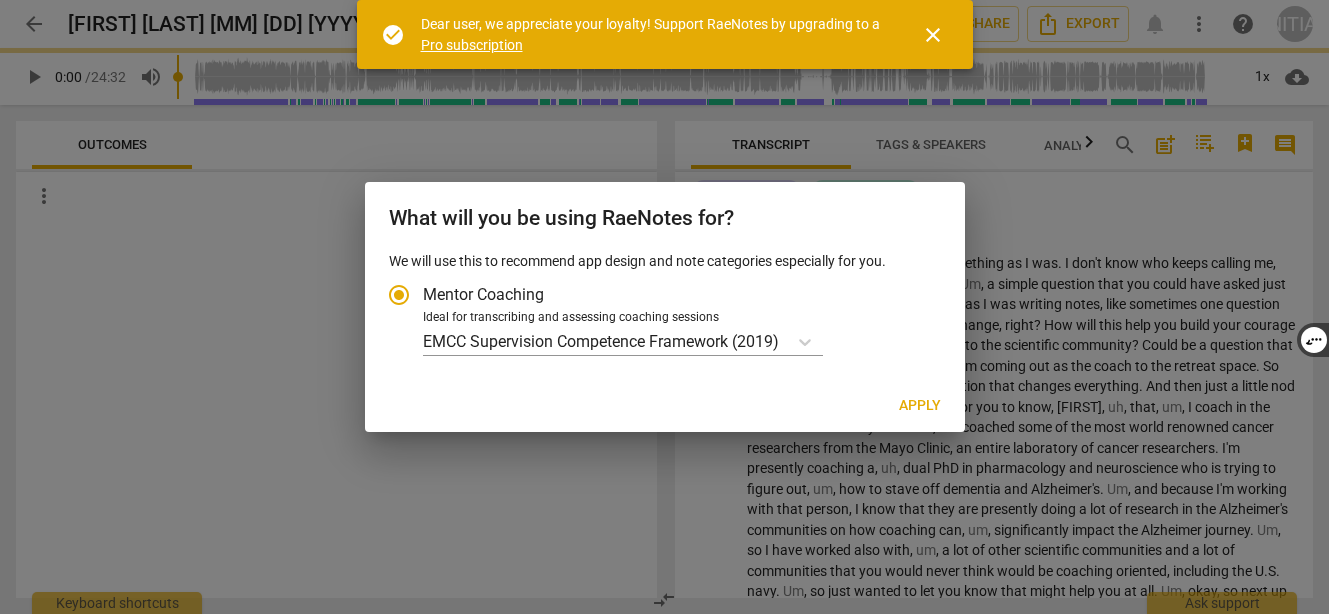 radio on "false" 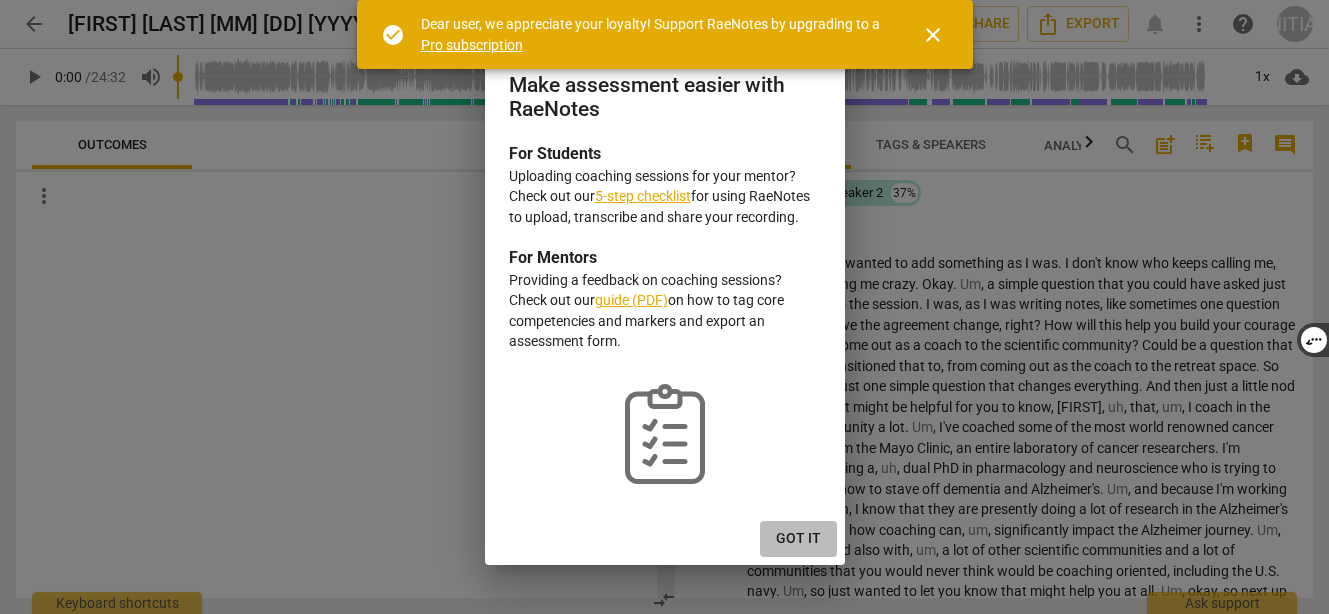 click on "Got it" at bounding box center (798, 539) 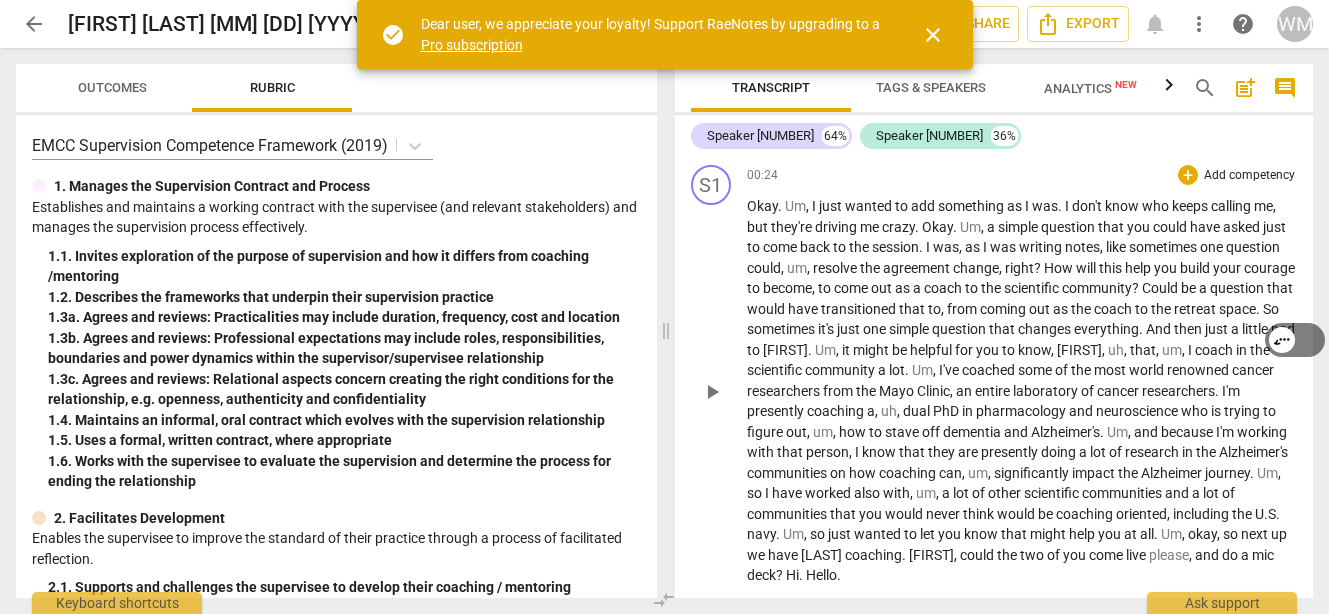 scroll, scrollTop: 0, scrollLeft: 0, axis: both 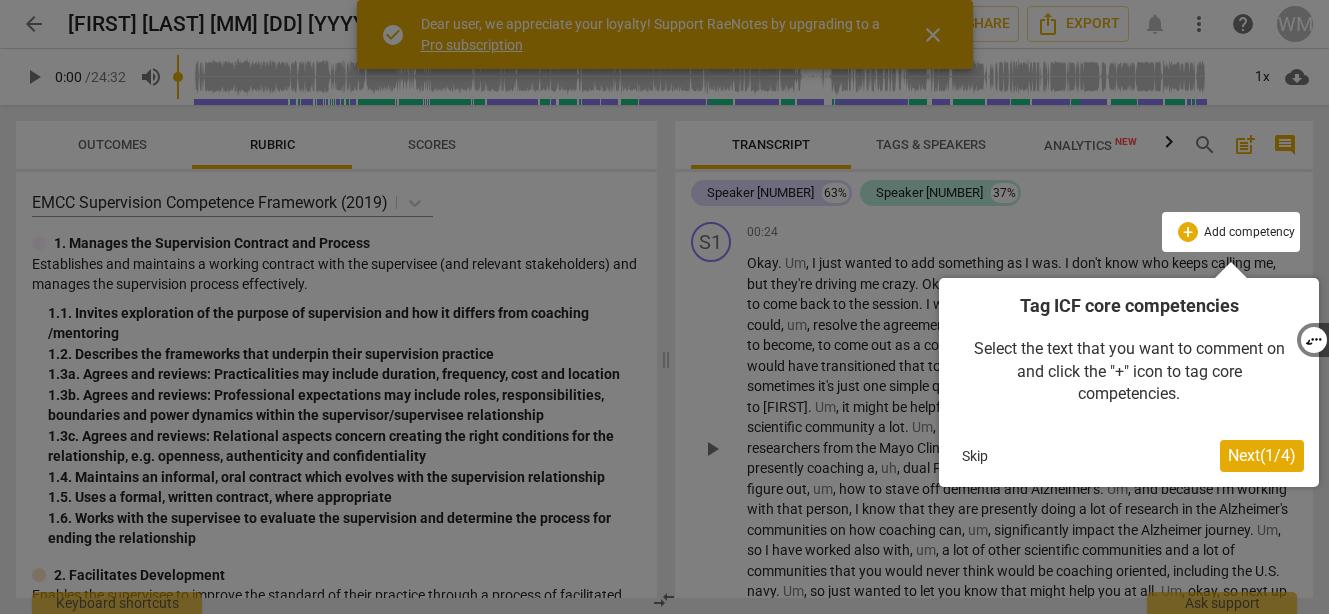 click on "Next  ( 1 / 4 )" at bounding box center [1262, 455] 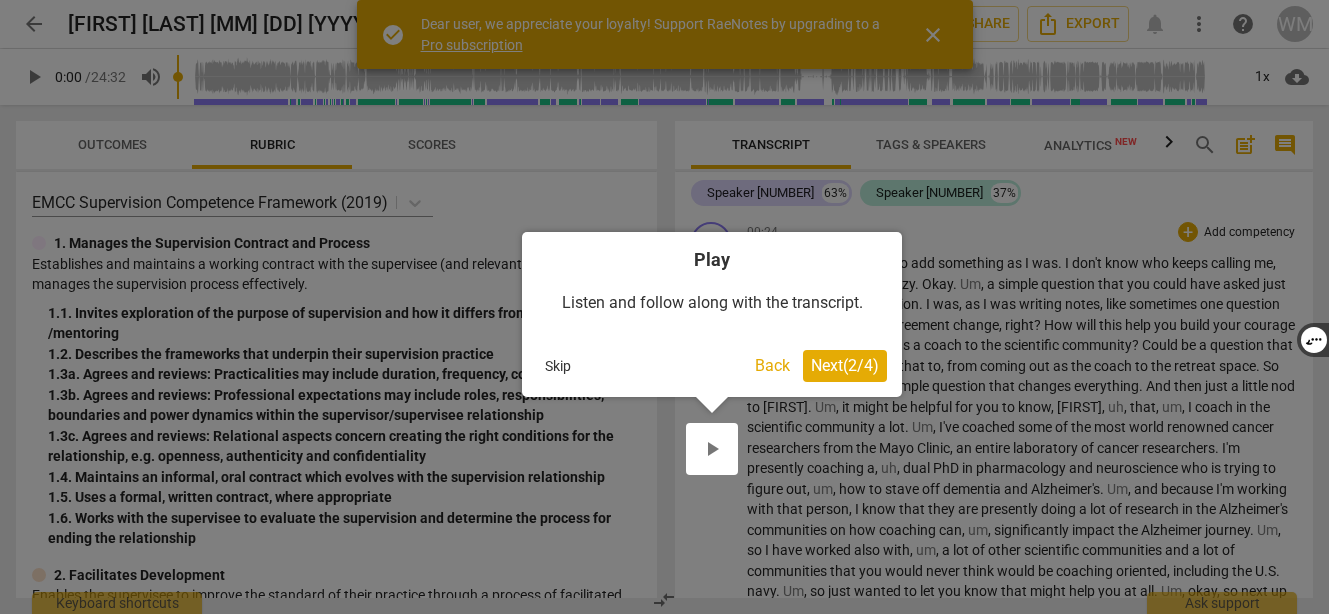 click on "Next  ( 2 / 4 )" at bounding box center [845, 365] 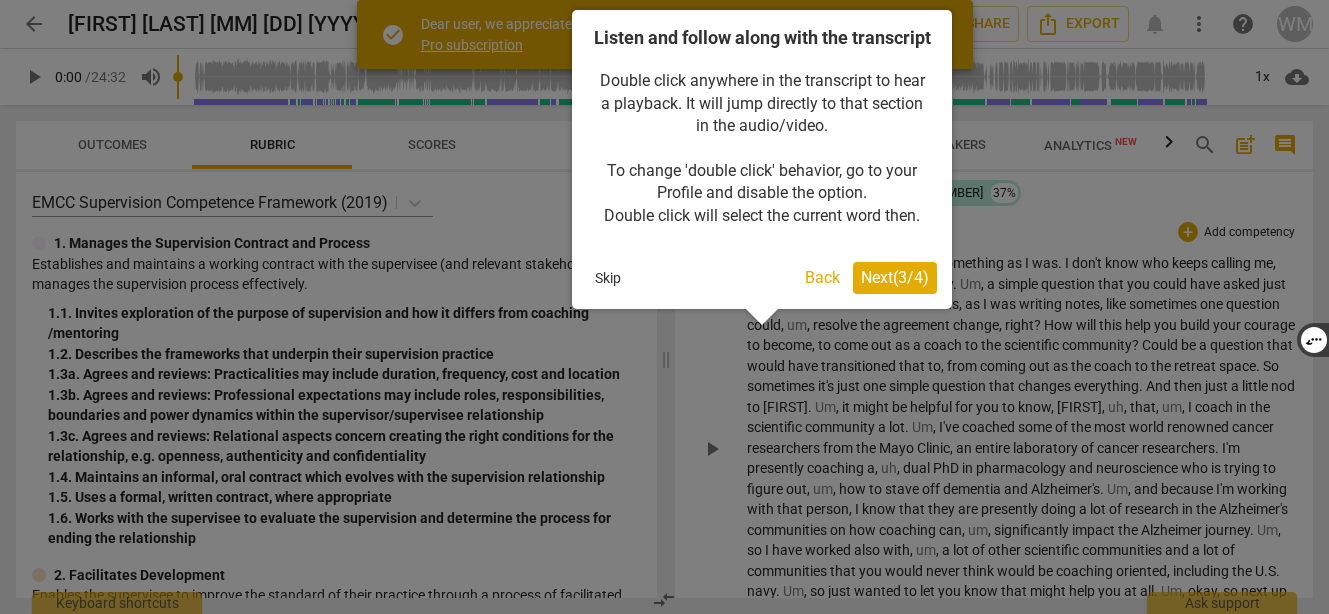 click on "Next  ( 3 / 4 )" at bounding box center (895, 277) 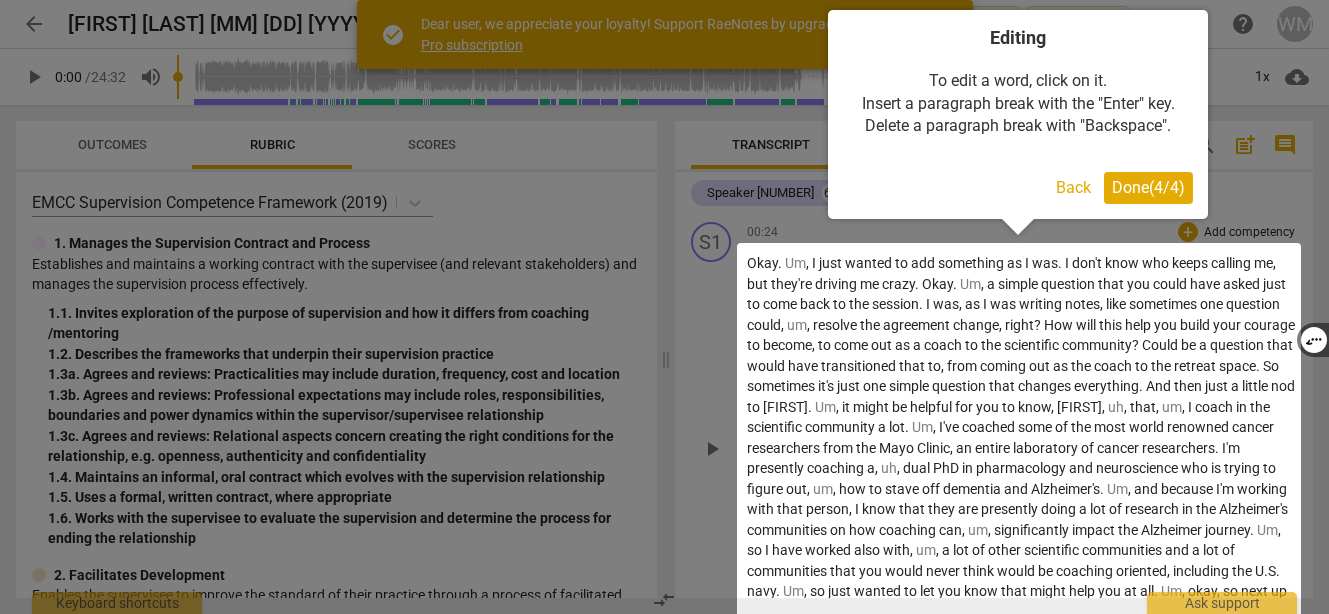 click on "Done  ( 4 / 4 )" at bounding box center (1148, 187) 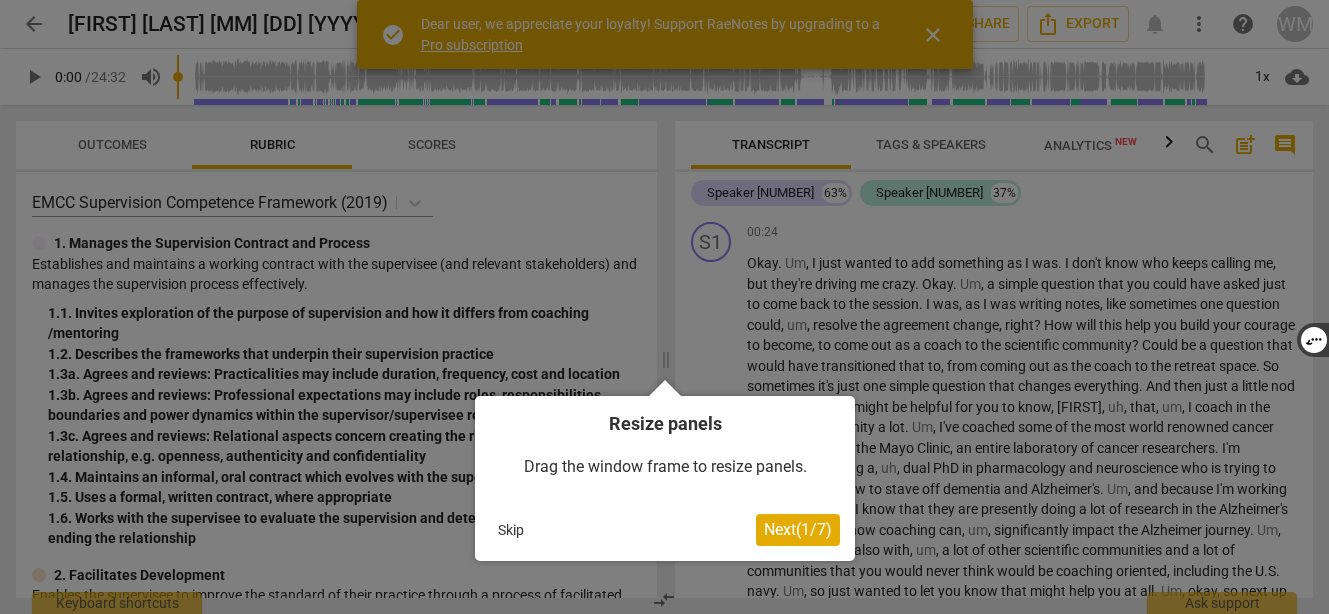 click on "Next  ( 1 / 7 )" at bounding box center [798, 529] 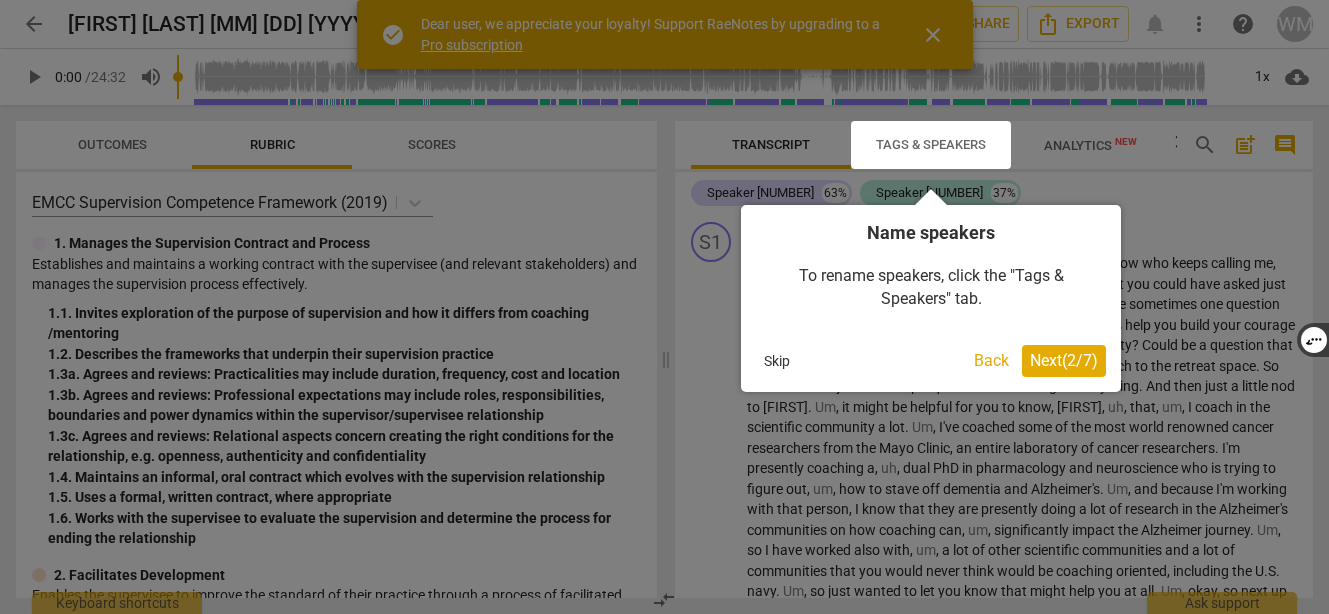 click on "Next  ( 2 / 7 )" at bounding box center [1064, 360] 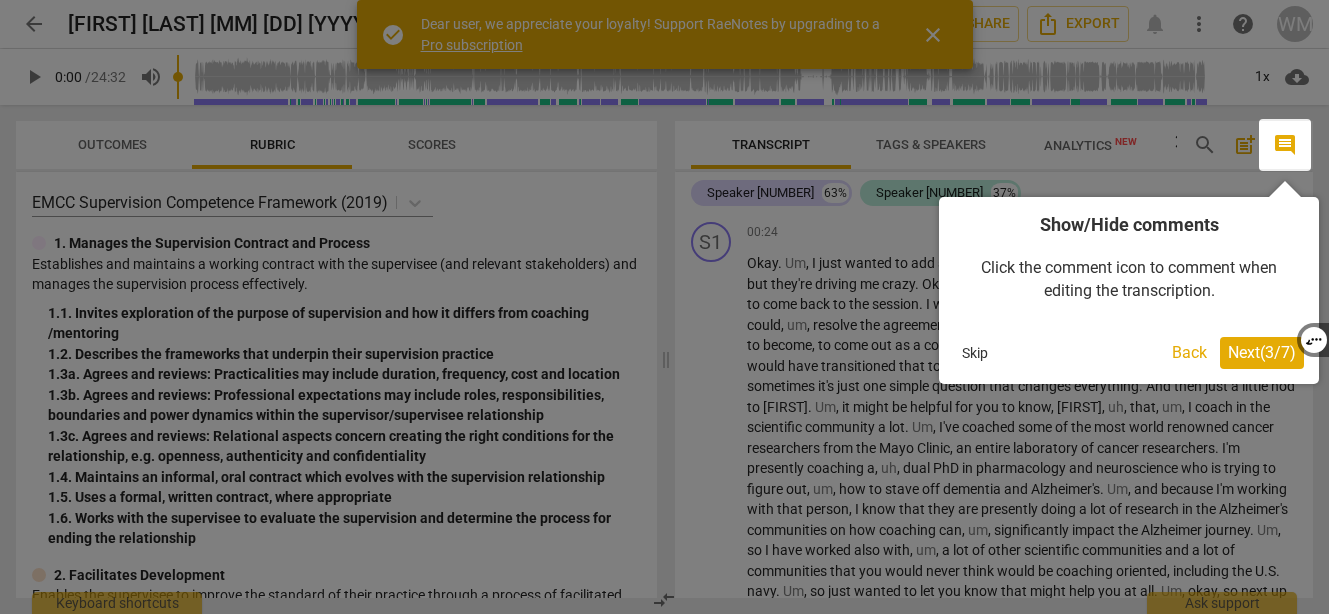 click on "Next  ( 3 / 7 )" at bounding box center [1262, 352] 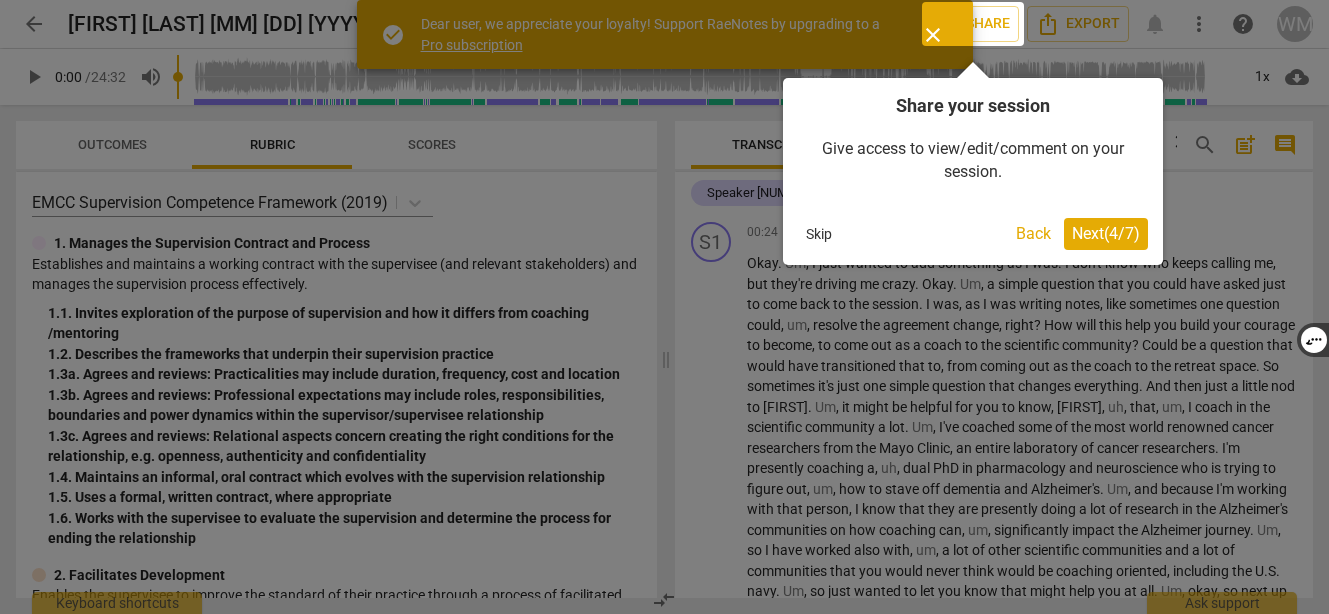 click on "Next  ( 4 / 7 )" at bounding box center (1106, 233) 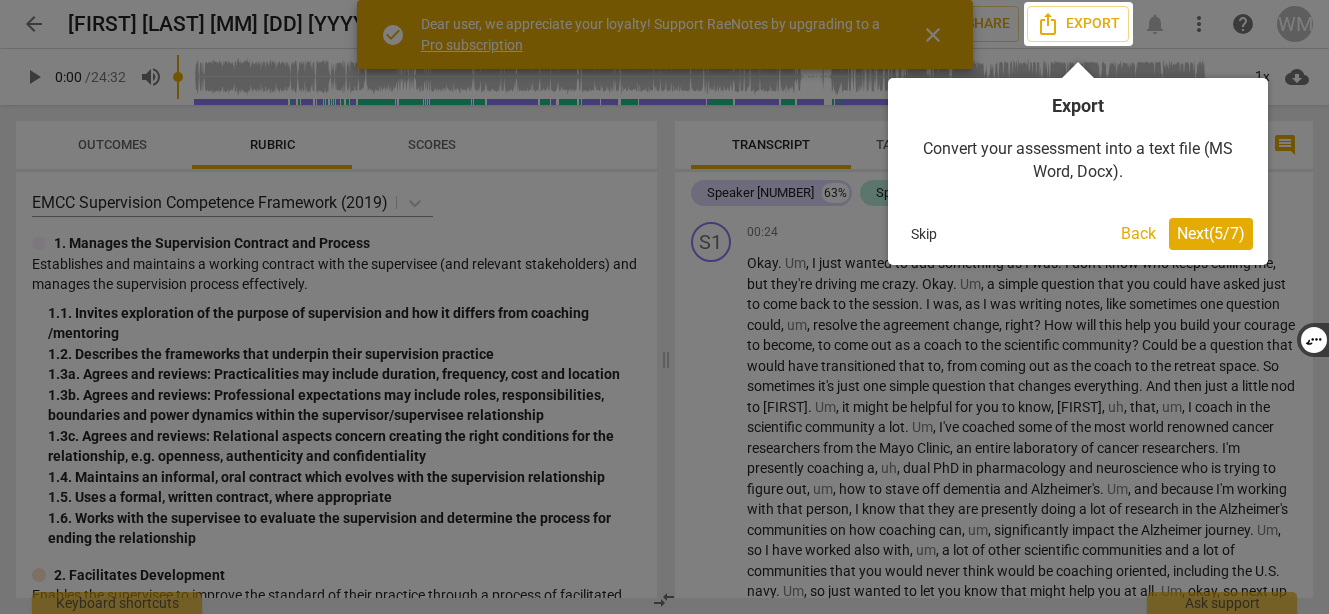 click on "Next  ( 5 / 7 )" at bounding box center (1211, 233) 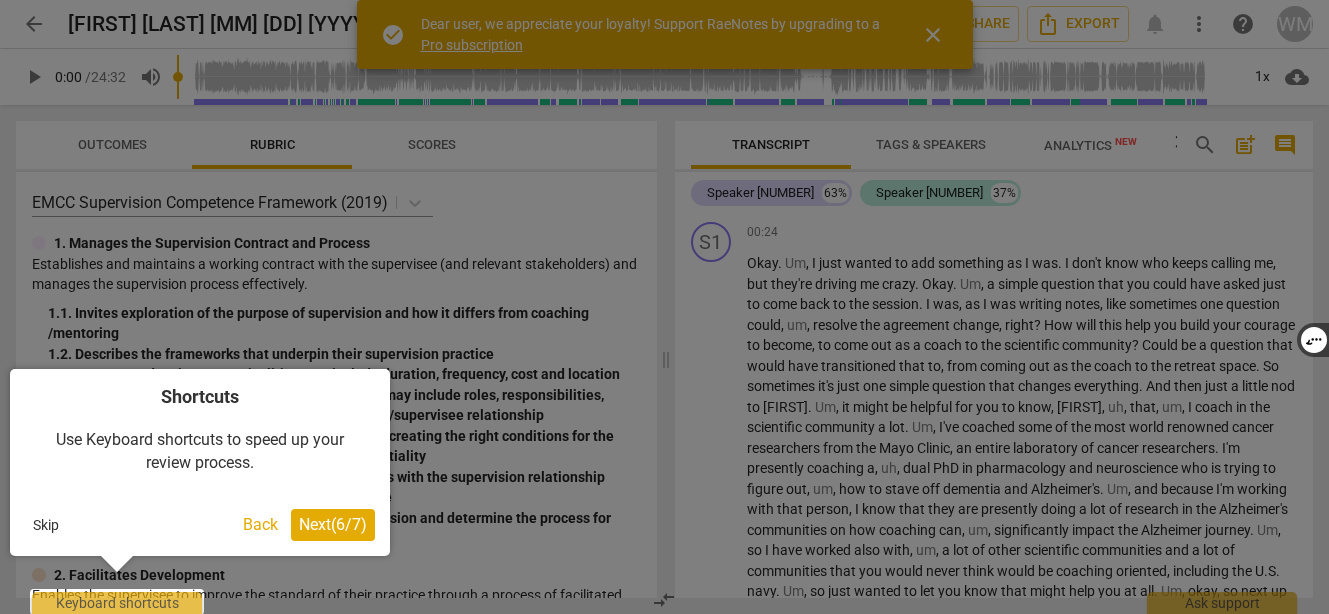 click on "Next  ( 6 / 7 )" at bounding box center (333, 524) 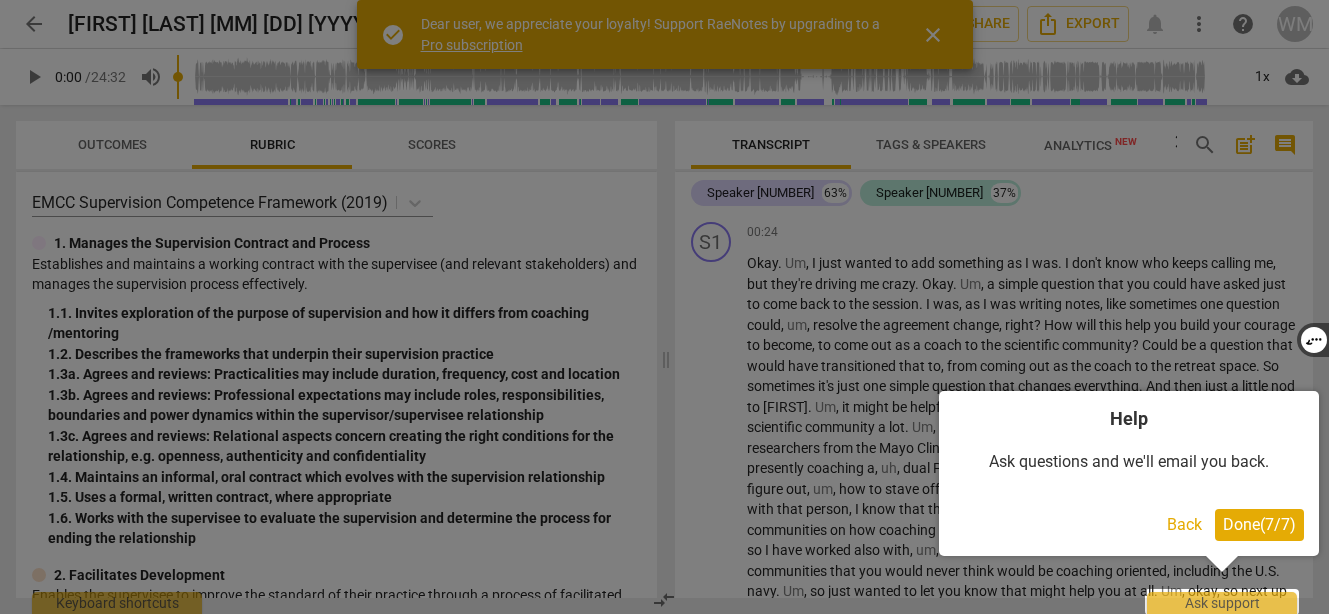 click on "Done  ( 7 / 7 )" at bounding box center [1259, 524] 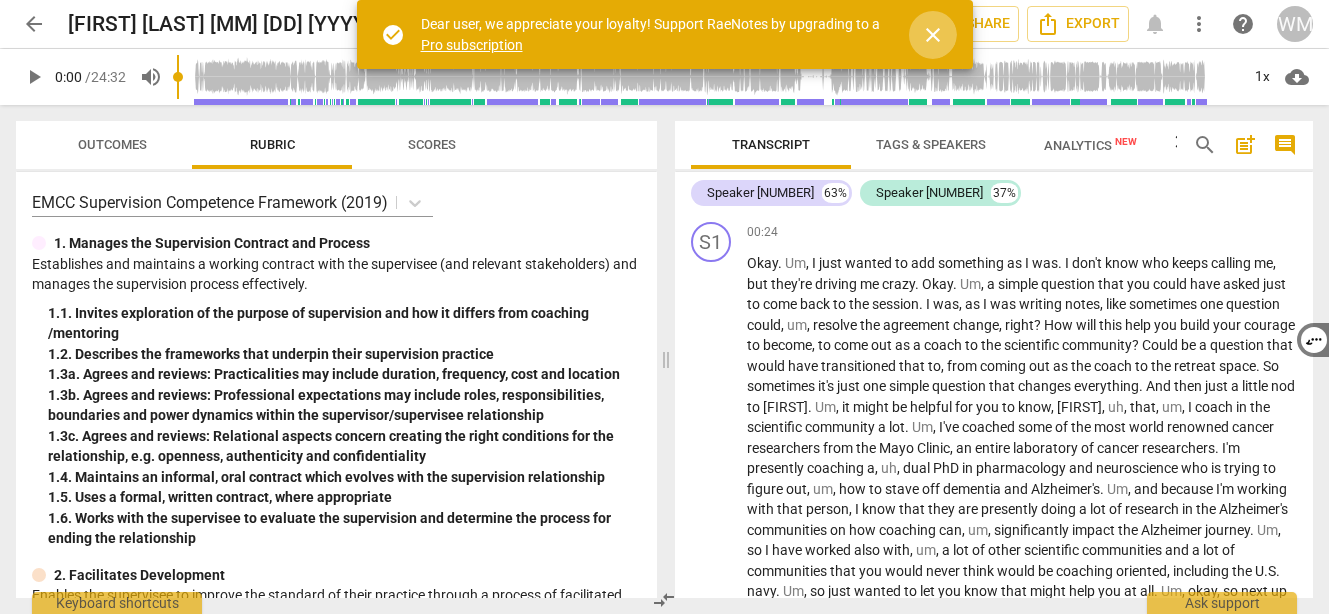 click on "close" at bounding box center [933, 35] 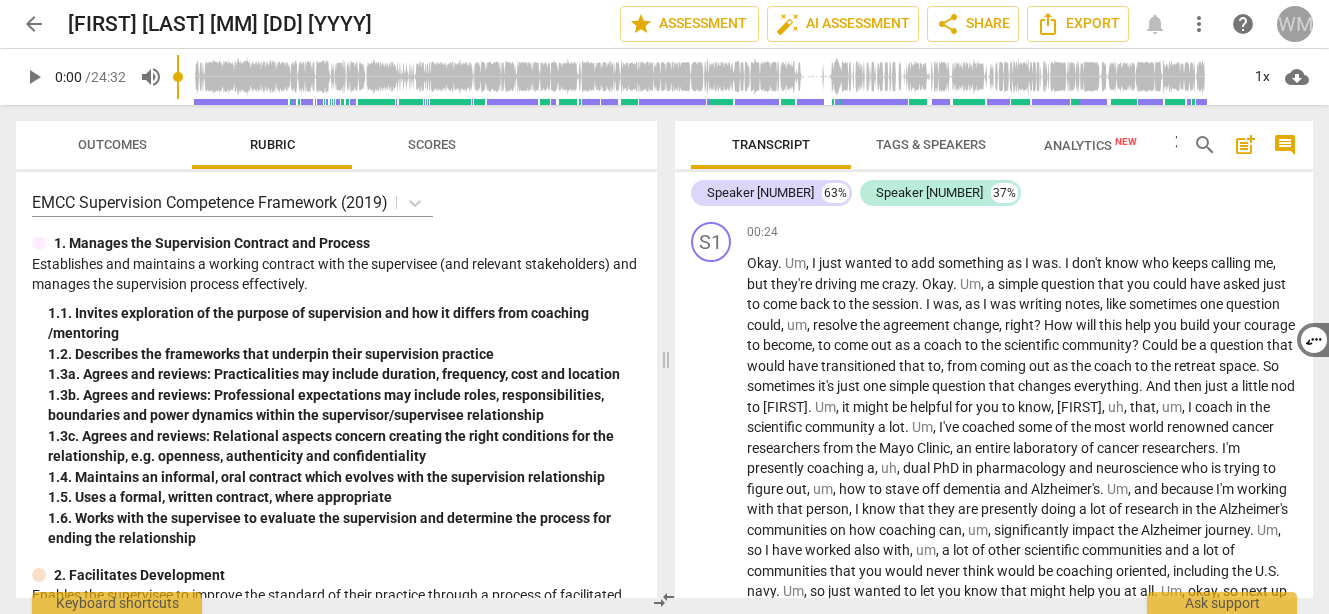 click on "[INITIAL]" at bounding box center (1295, 24) 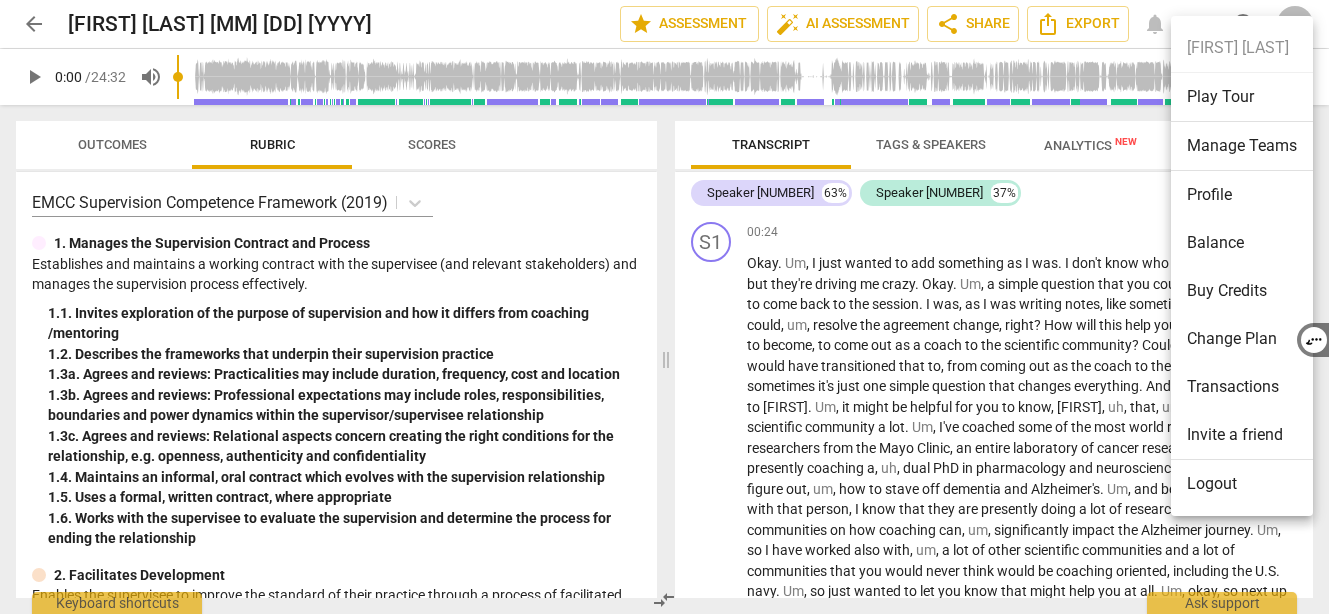 click on "Balance" at bounding box center (1242, 243) 